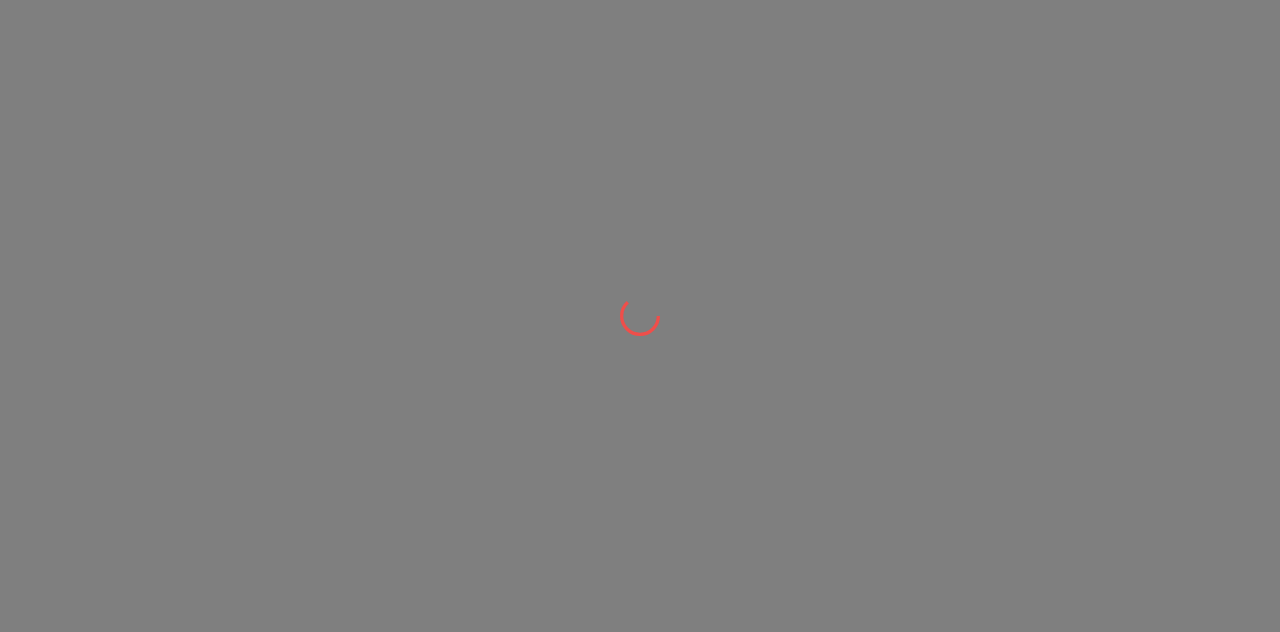 scroll, scrollTop: 0, scrollLeft: 0, axis: both 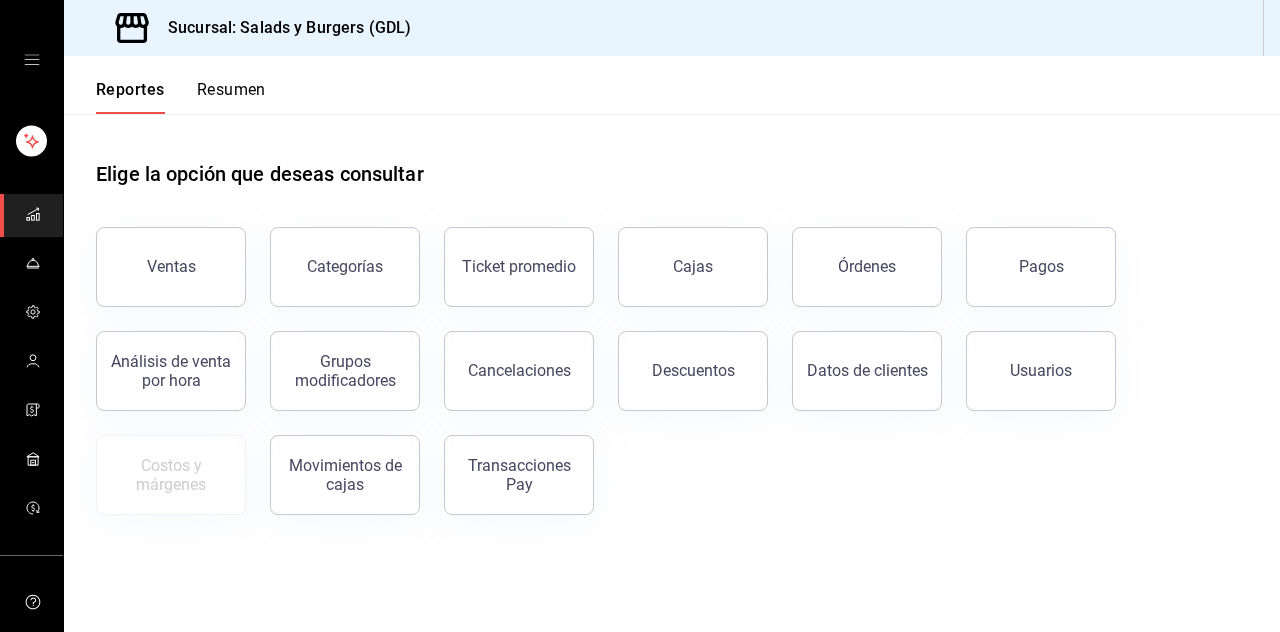 click at bounding box center (33, 264) 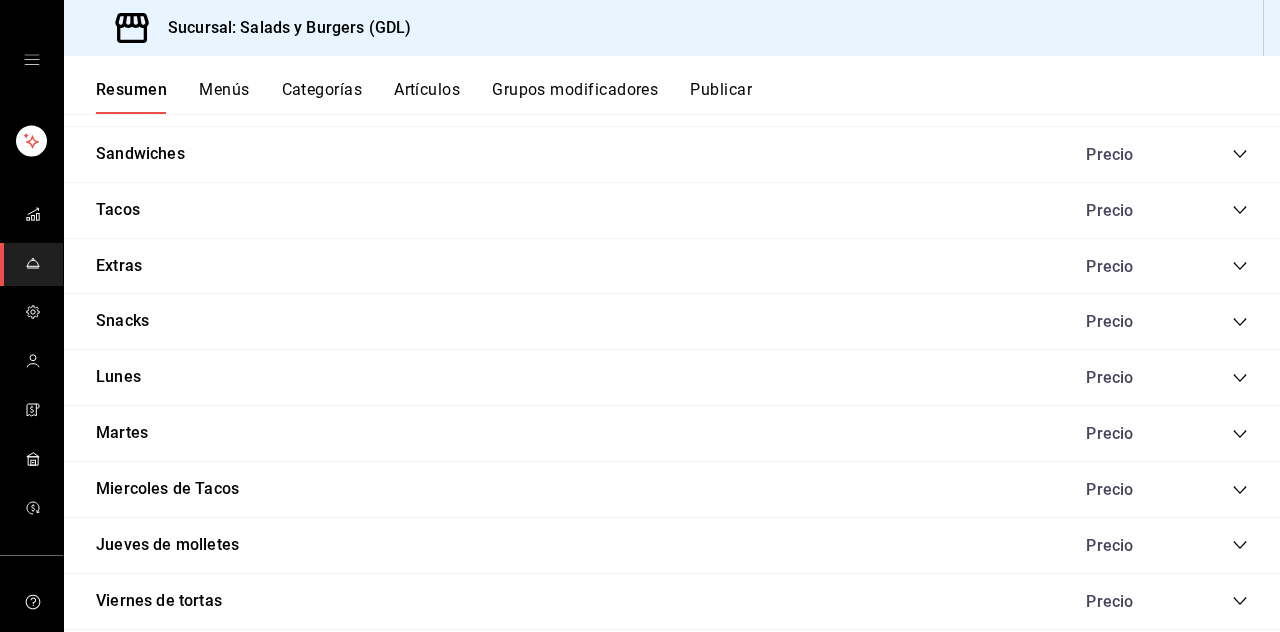 scroll, scrollTop: 2588, scrollLeft: 0, axis: vertical 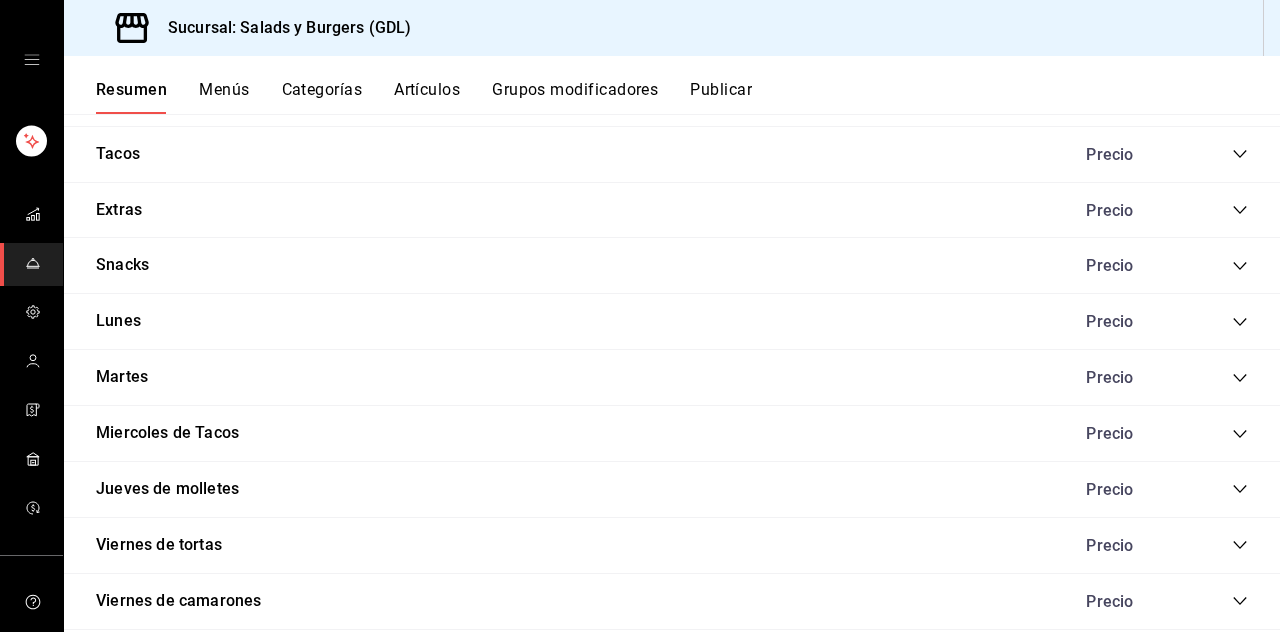 click on "Bebibas" at bounding box center [125, 657] 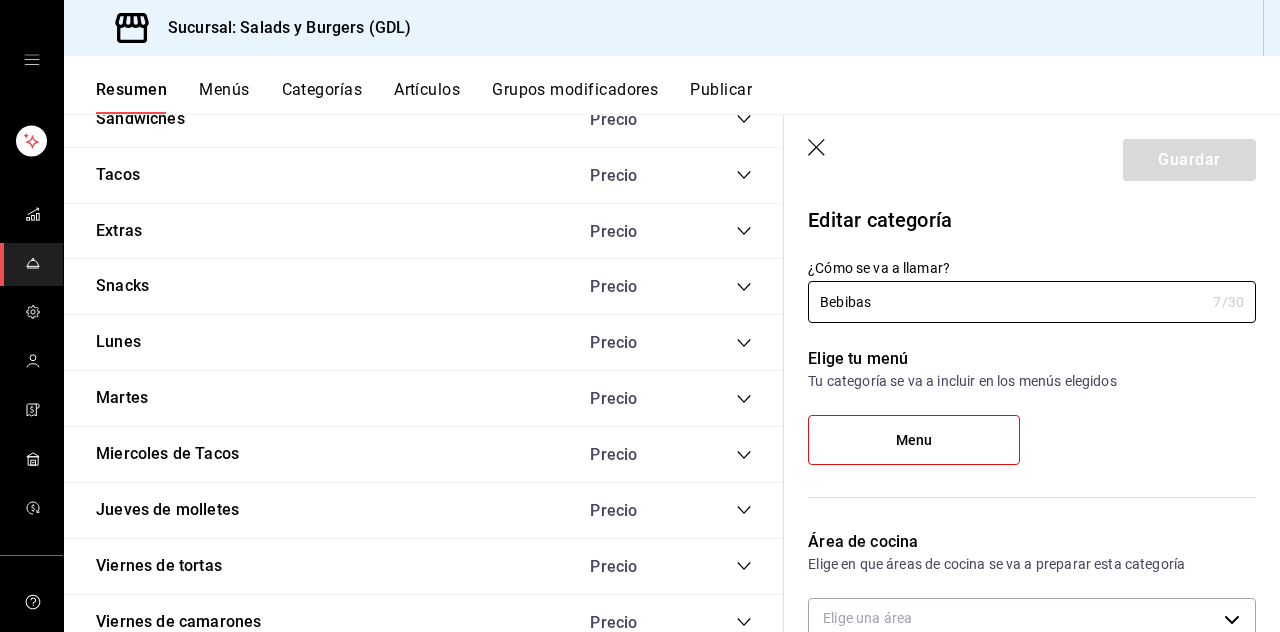type on "d1cb9940-afda-4622-919b-592376dcee63" 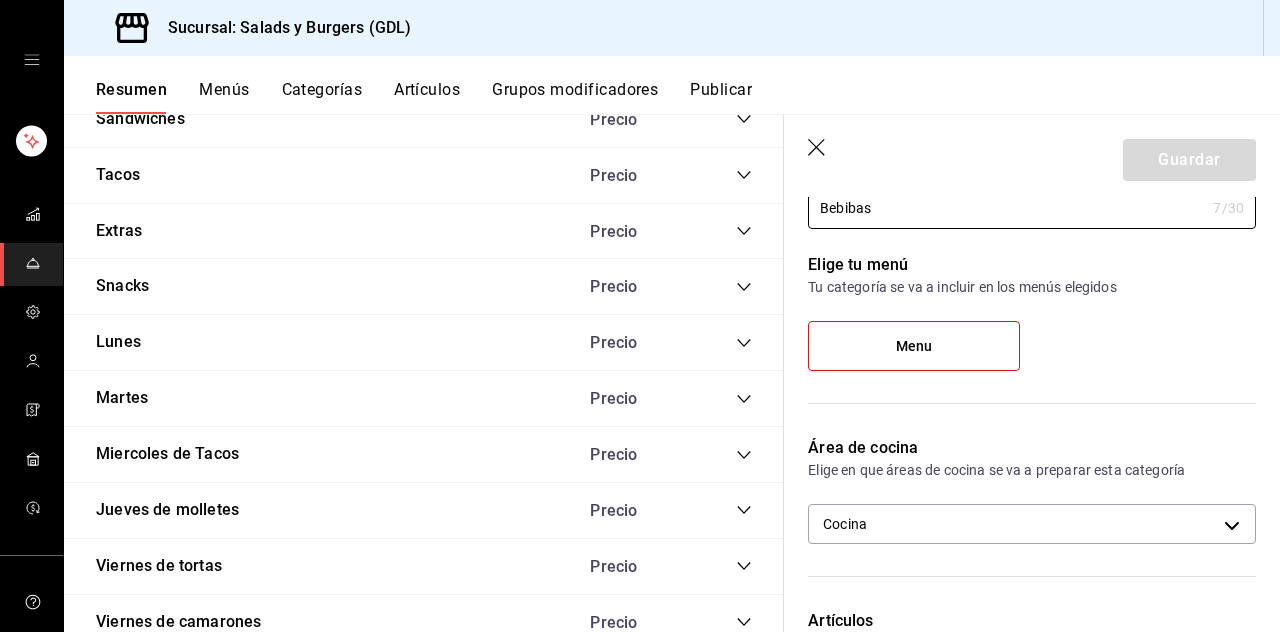 scroll, scrollTop: 98, scrollLeft: 0, axis: vertical 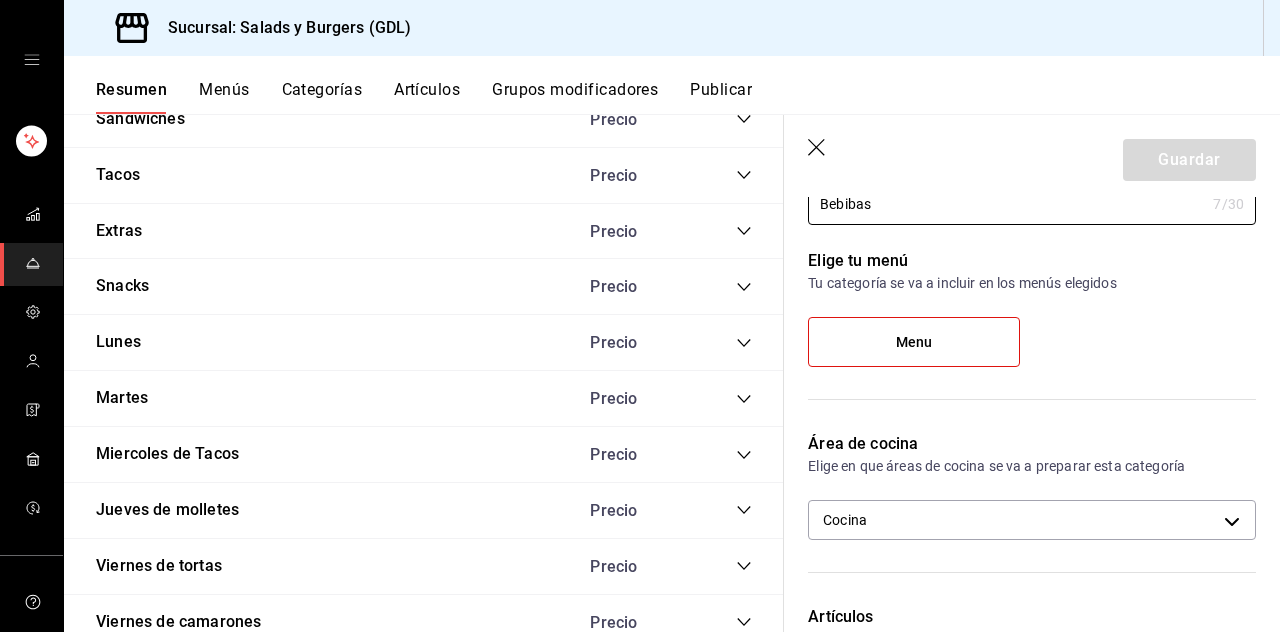 click on "Sucursal: Salads y Burgers (GDL) Resumen Menús Categorías Artículos Grupos modificadores Publicar Resumen sucursal Si activas ‘Editar artículo por menú’, podrás  personalizar  los menús de esta sucursal.  Para cambios generales, ve a “Organización”. ​ ​ Salads y Burgers - GDL Menu L-D 00:00  -  23:59 Agregar categoría Salads Precio Salad Pollo Crunch Med $95.00 Salad Pollo BBQ Crunch Med $95.00 Salad Buffalo Crunch Med $95.00 Salad Pollo Grill Med $95.00 Salad Con Jamón Med $95.00 Guarnición  Con Aderezo $30.00 Salad Sin Proteína Med $65.00 Salad Pollo Crunch Gde $115.00 Salad Pollo BBQ Crunch Gde $115.00 Salad Buffalo crunch Gde $115.00 Salas Pollo Grill Gde $115.00 Salad Jamon Gde $115.00 Salad Sin Proteina Gde $75.00 Agregar artículo Burgers Precio Hamburguesa Buffalo Crunch $90.00 Hamburguesa Big Crunch $90.00 Hamburguesa Arrachera $90.00 Hamburguesa BBQ Crunch $90.00 Dogos C2 $66.00 Choridogo's C2 $90.00 Papas Gajo $55.00 Hamburguesa Buffalo Crunch Con papas $115.00 $115.00 Kekas" at bounding box center (640, 316) 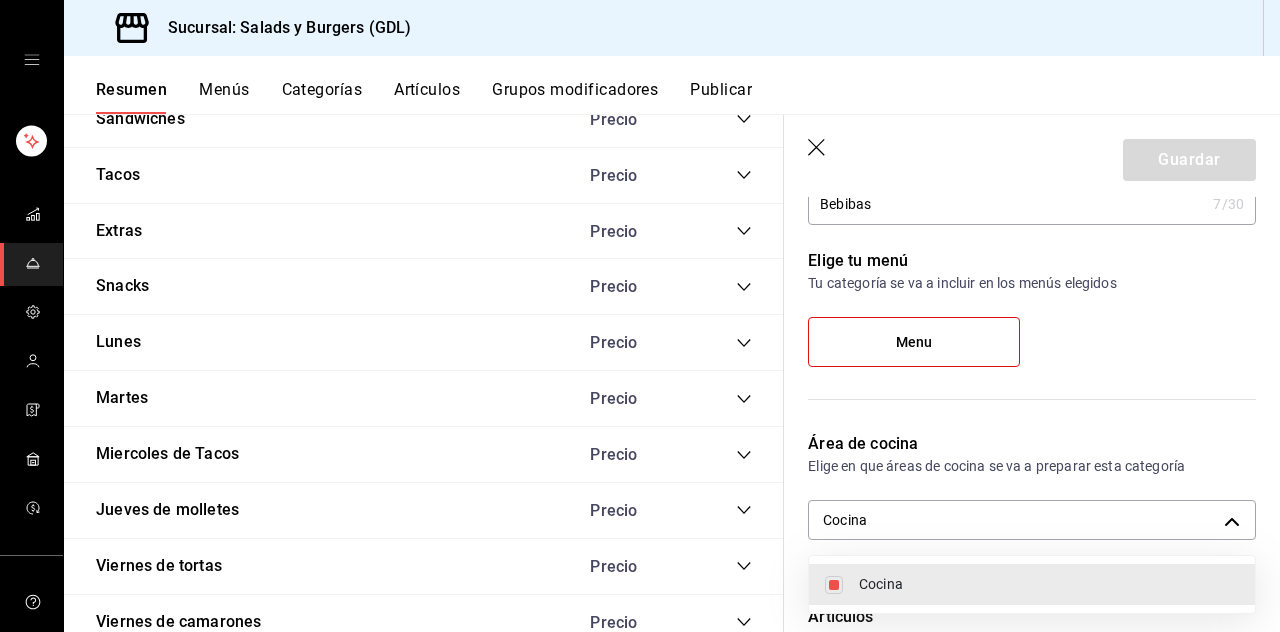 click at bounding box center (640, 316) 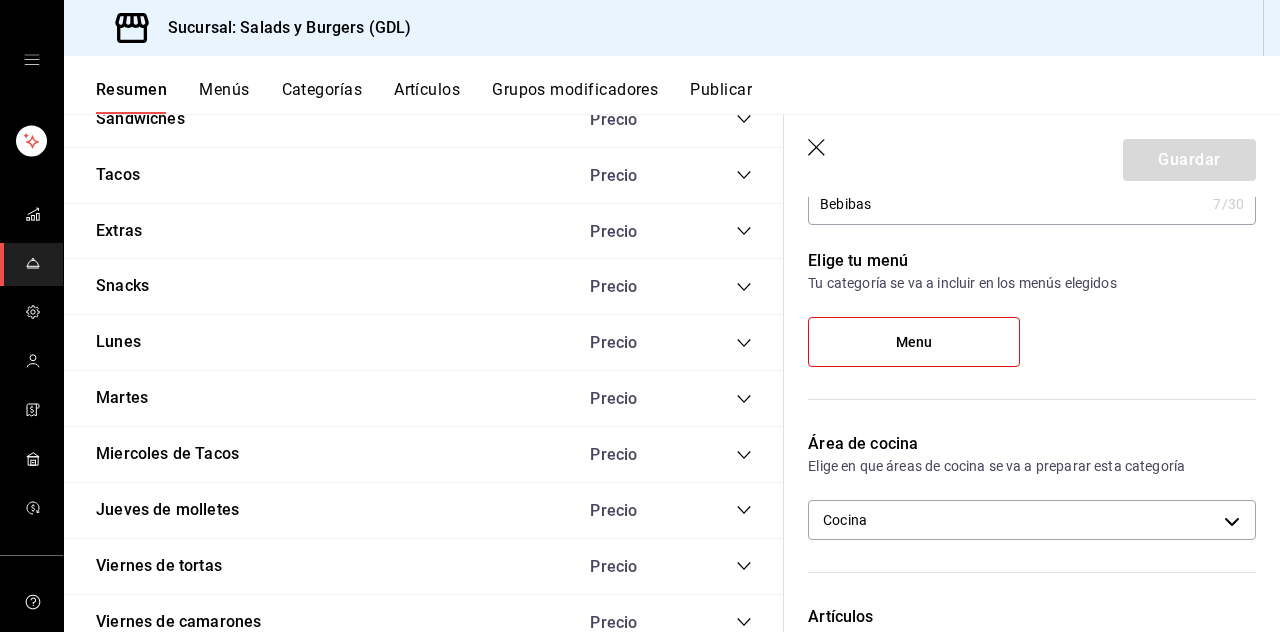 click on "Menu" at bounding box center (914, 342) 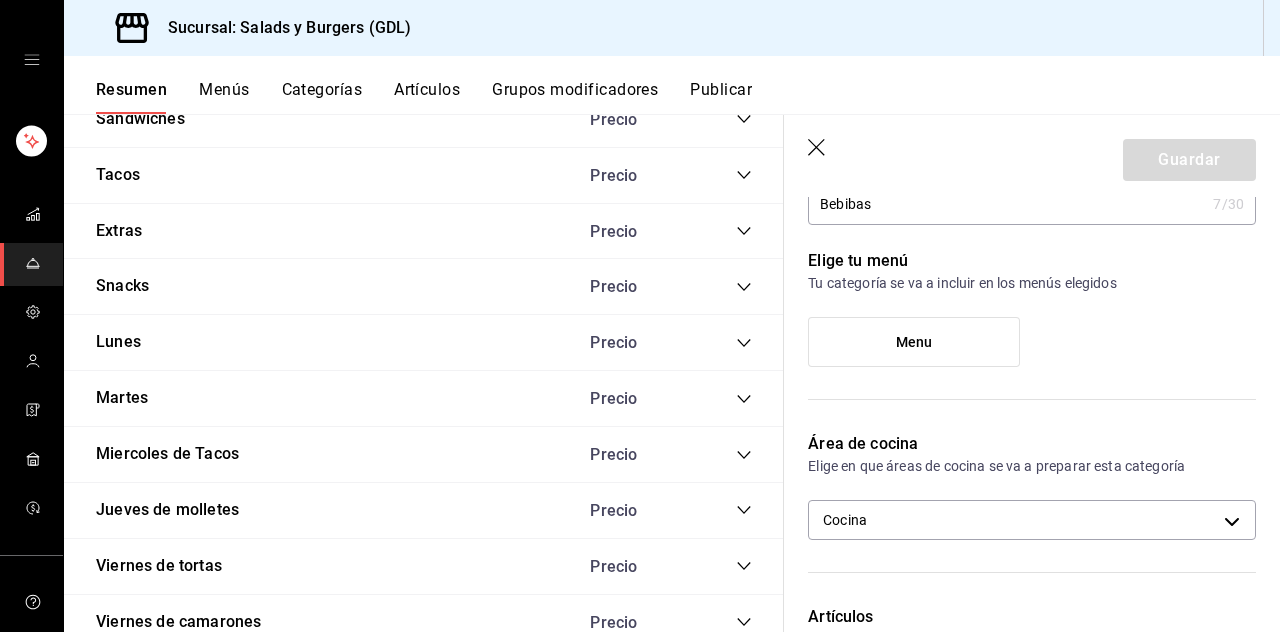 click on "Menu" at bounding box center [914, 342] 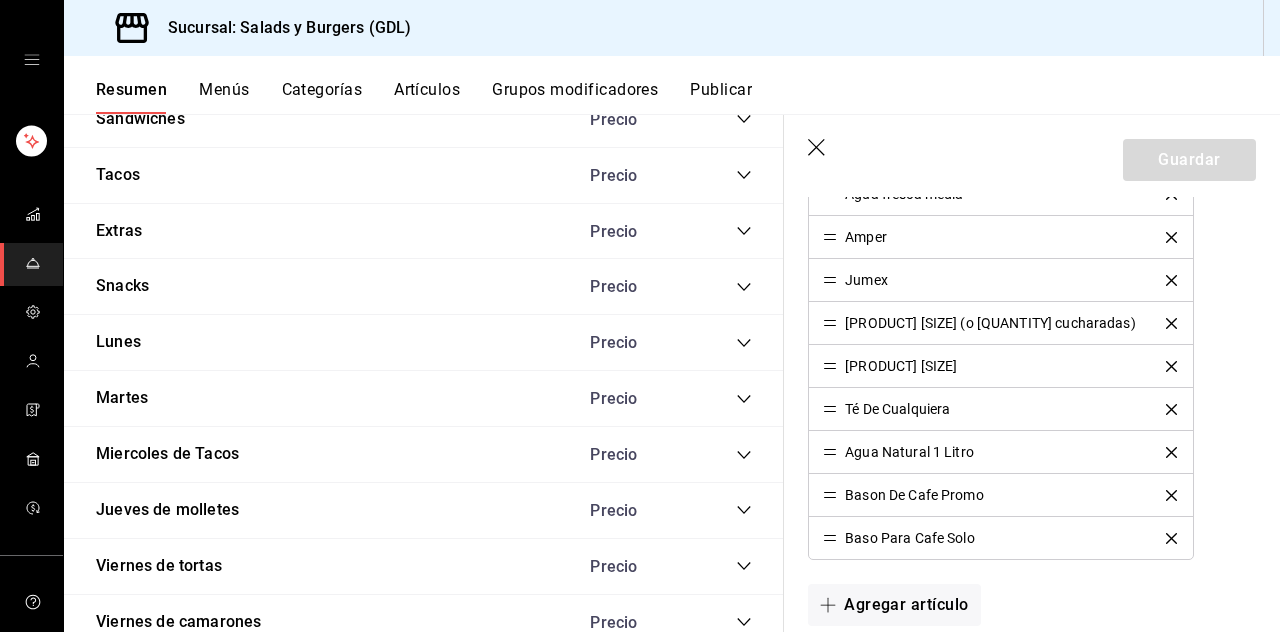 scroll, scrollTop: 688, scrollLeft: 0, axis: vertical 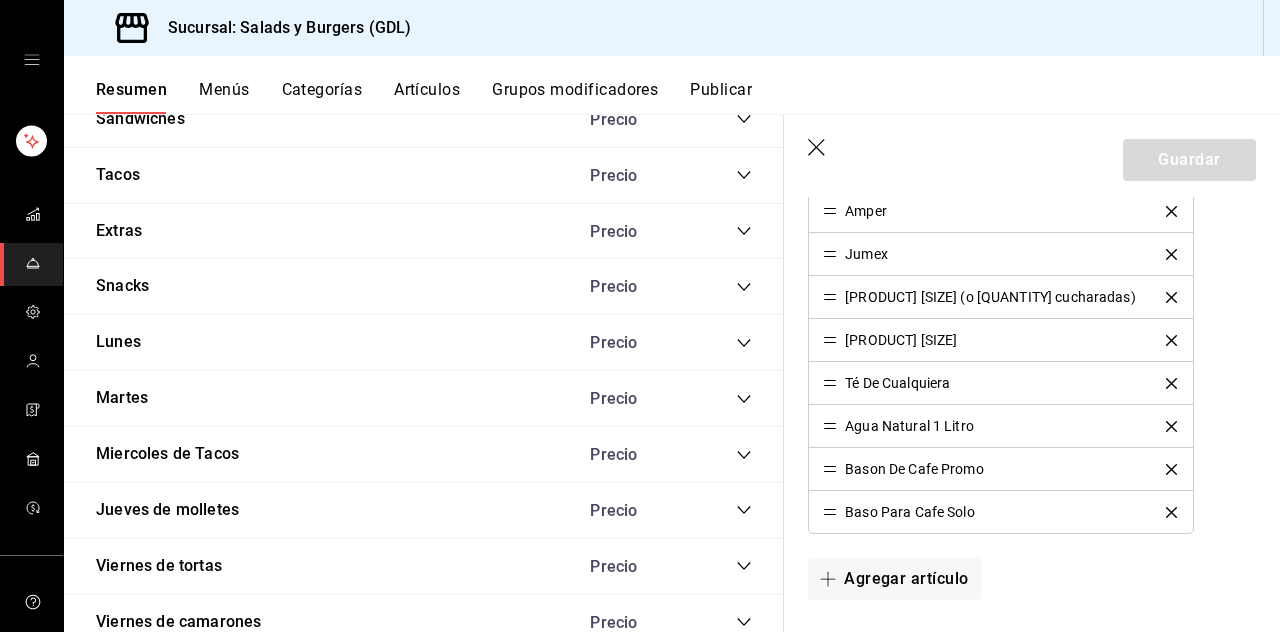 click on "Agregar artículo" at bounding box center [894, 579] 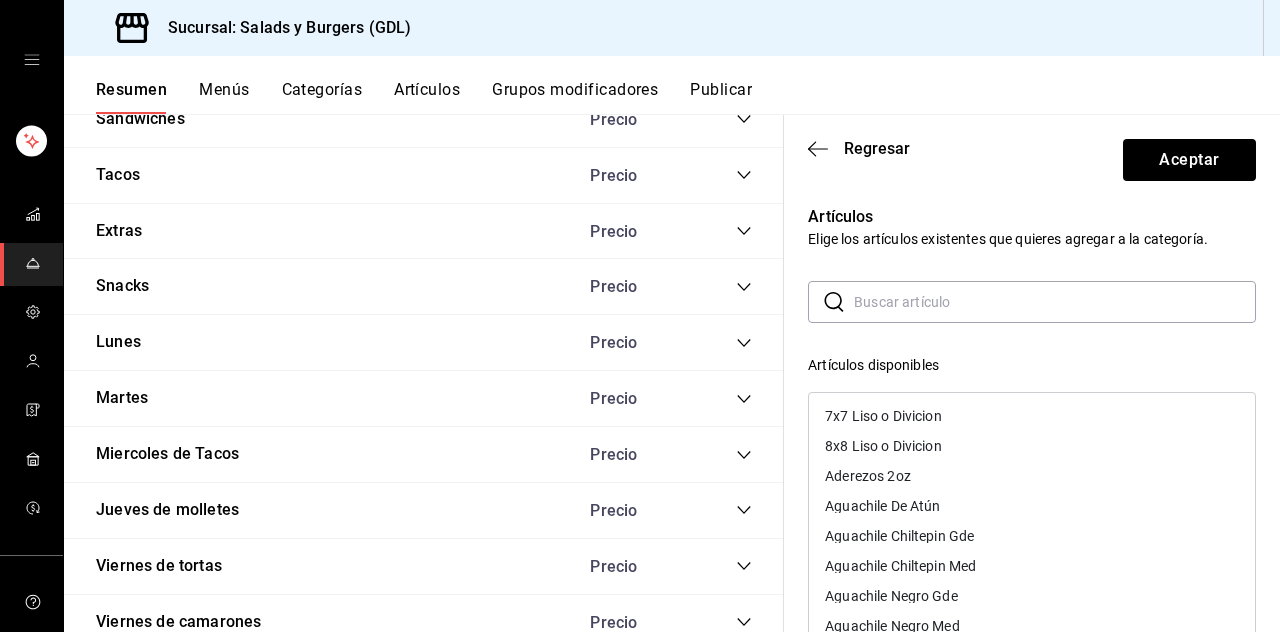 click on "​ ​ Artículos disponibles 7x7 Liso o Divicion 8x8 Liso o Divicion Aderezos 2oz Aguachile  De Atún Aguachile Chiltepin Gde Aguachile Chiltepin Med Aguachile Negro Gde Aguachile Negro Med Aguachile Verde  Med Aguachile Verde Gde Baguette  Pollo Crunch Baguette  Ranchero Baguette Jamón BiroteC U Bisquets BONELESS BBQ Crunch Boneless BBQ Crunch Gde BONELESS Crunch de Pollo Boneless Crunch De Pollo Gde BONELESS Pollo Buffalo Boneless Pollo Buffalo Gde Botana Deshidratada Cacahuates Ceviche Acapulco de Med Lt Cheetos Chicles negros Chicles trident Choridogo C1 Choridogo's C2 Coctel De Camaron 1Lt Coctel De Camarones Med Crema De Cafe o Azucar 1 Cucharada Cuchara O Tenedor 855 o 066 Dogo C1 Dogos C2 Dulces Eansalada Acapulco Gde Ensalada Acapulco Med Ensalada Clasica Gde Ensalada Clasica Med Extra came Extra De Carne De Taco Dorado Extra jamón, huevo o queso Flautita c1 Flautitas De Pollo Frappes Frijoles Frijoles Con Queso Galletas Guacamole 2oz Guarnición  Con Aderezo Hambuerguesa Big Crunch Con Papas" at bounding box center (1032, 638) 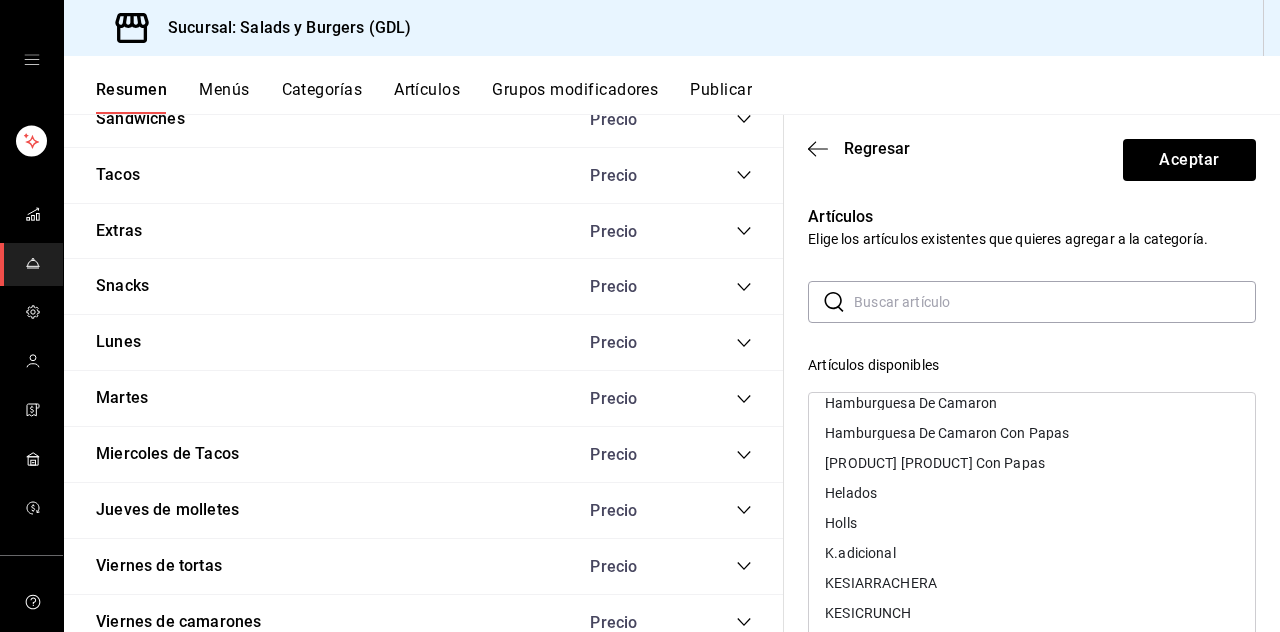 scroll, scrollTop: 2515, scrollLeft: 0, axis: vertical 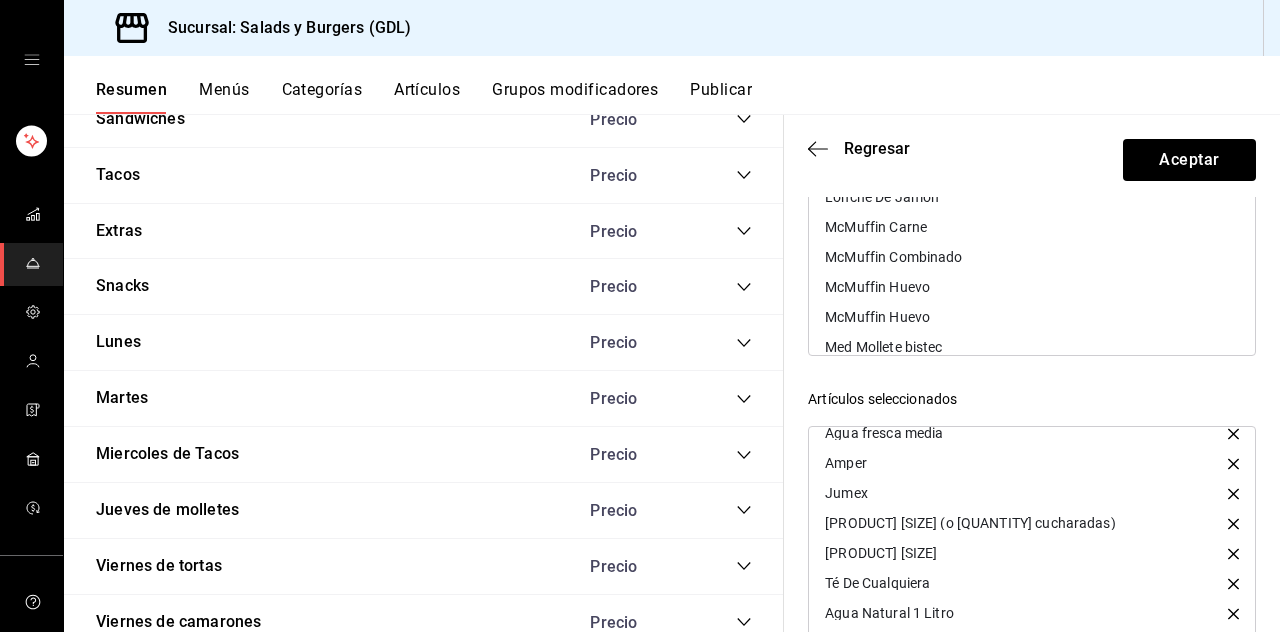 click 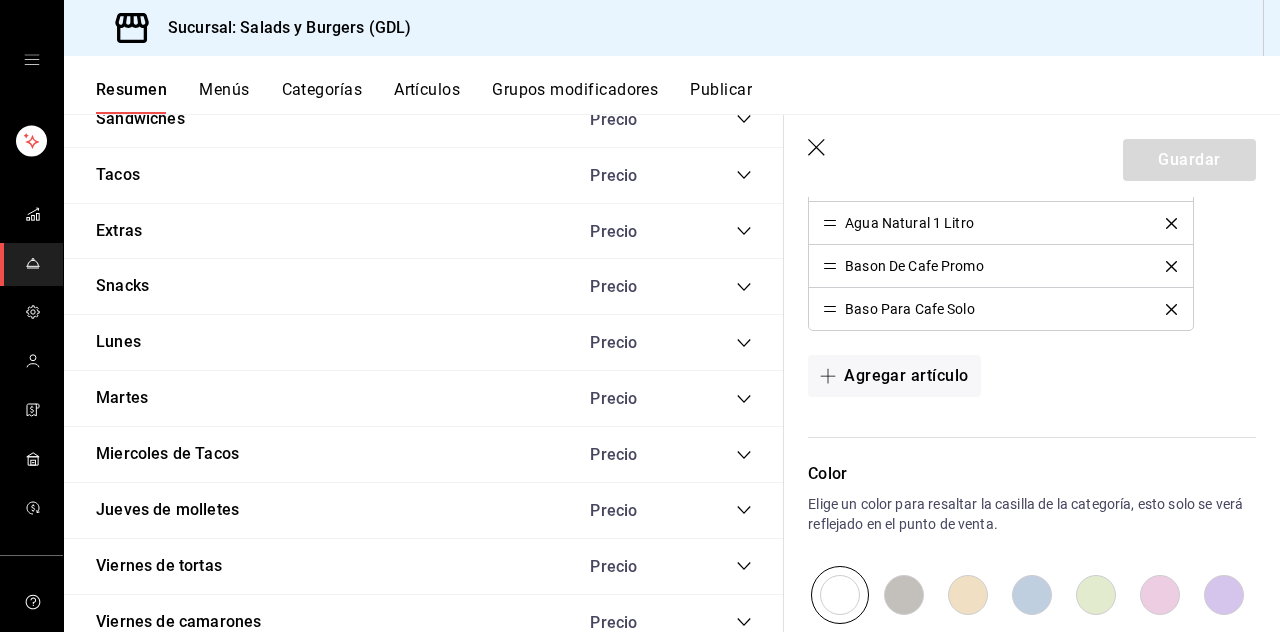 scroll, scrollTop: 1034, scrollLeft: 0, axis: vertical 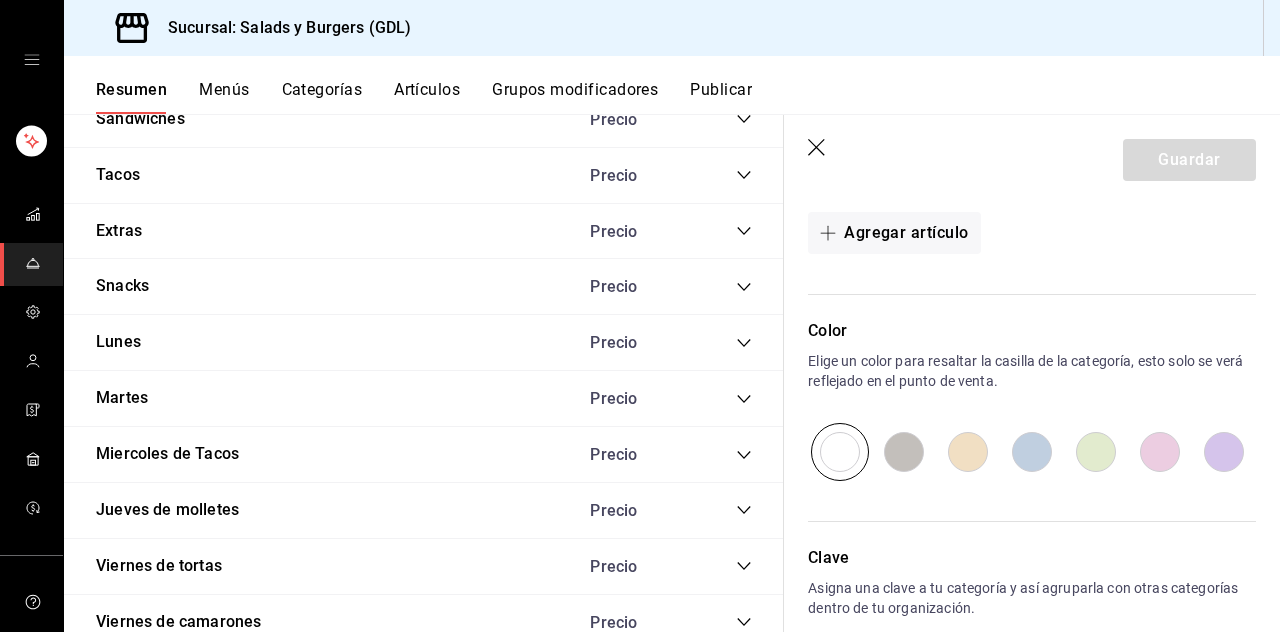 click on "Agregar artículo" at bounding box center [894, 233] 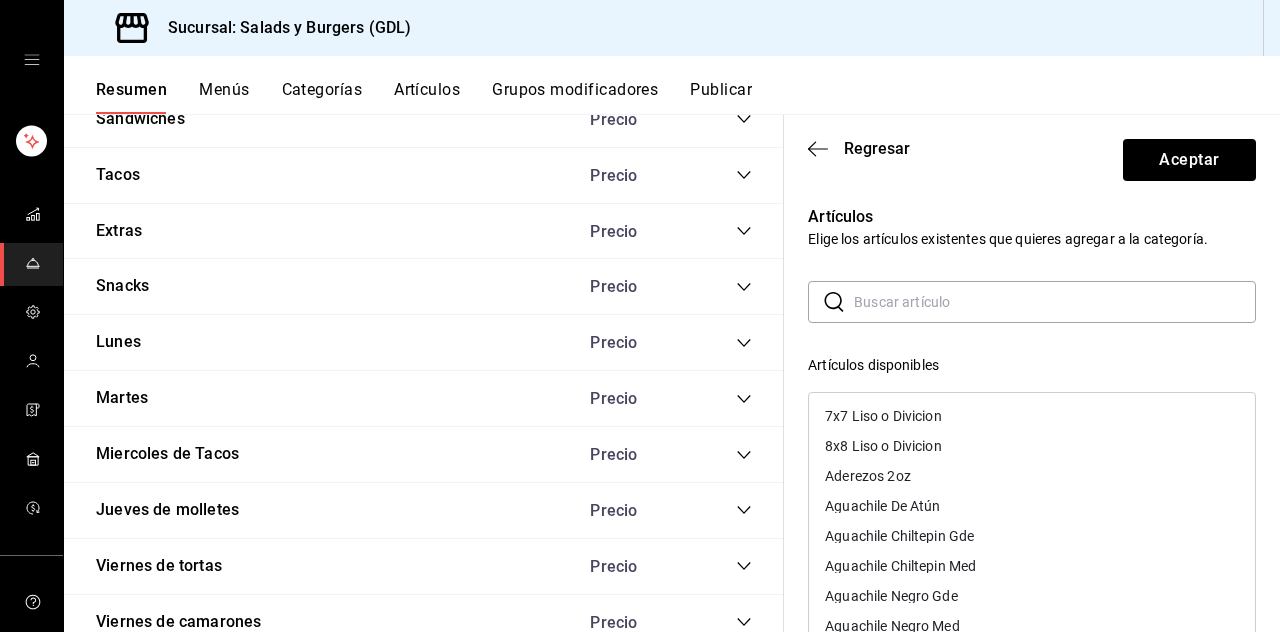 click at bounding box center (1055, 302) 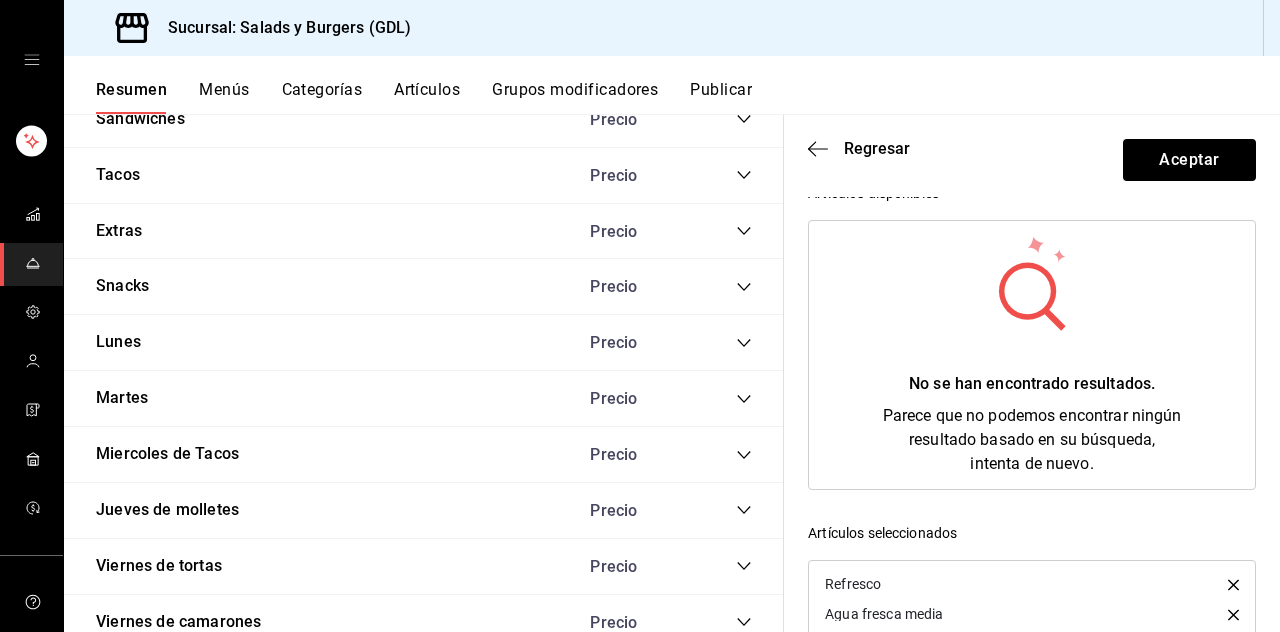 scroll, scrollTop: 0, scrollLeft: 0, axis: both 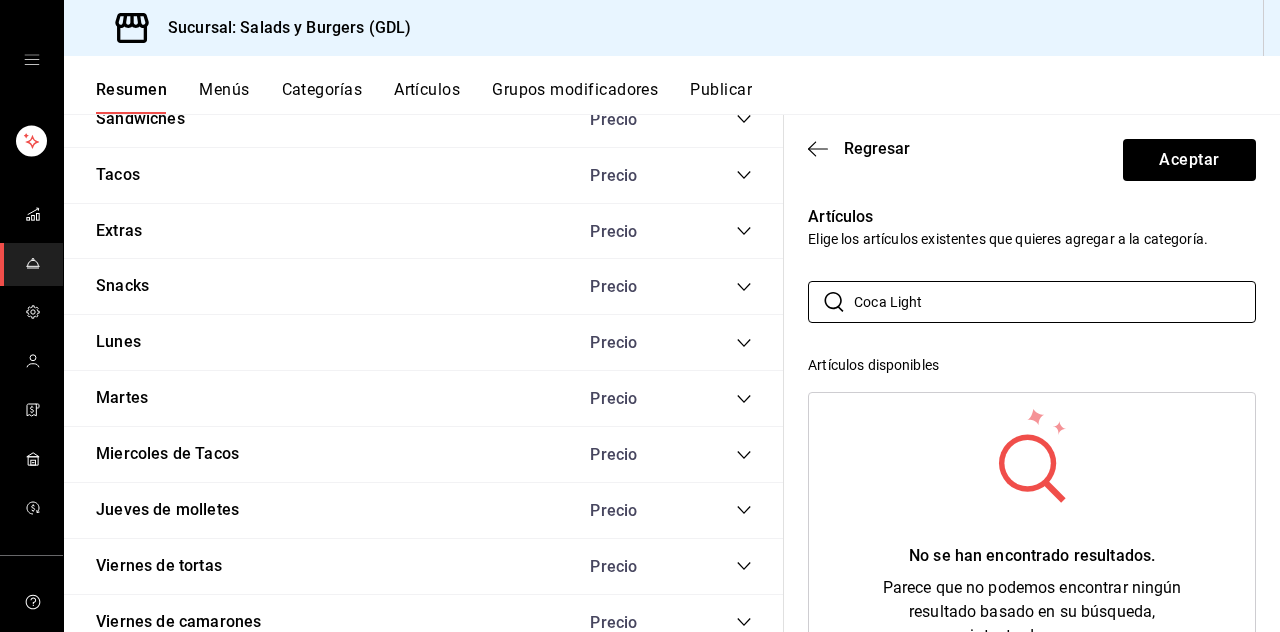 click 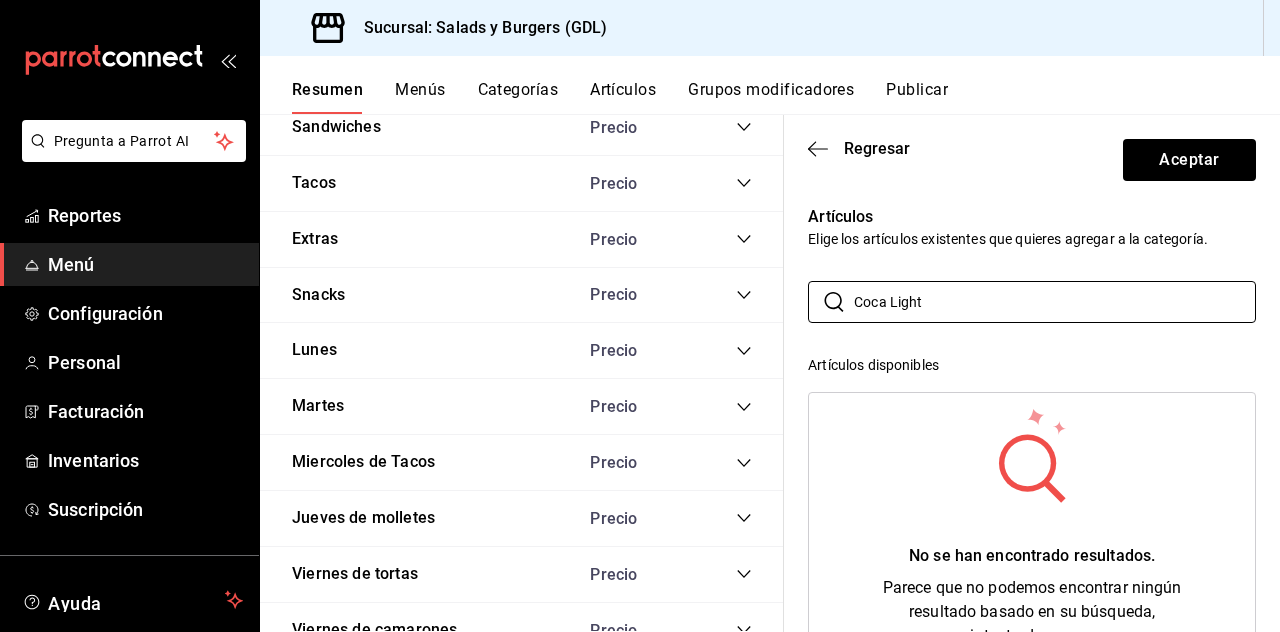scroll, scrollTop: 2612, scrollLeft: 0, axis: vertical 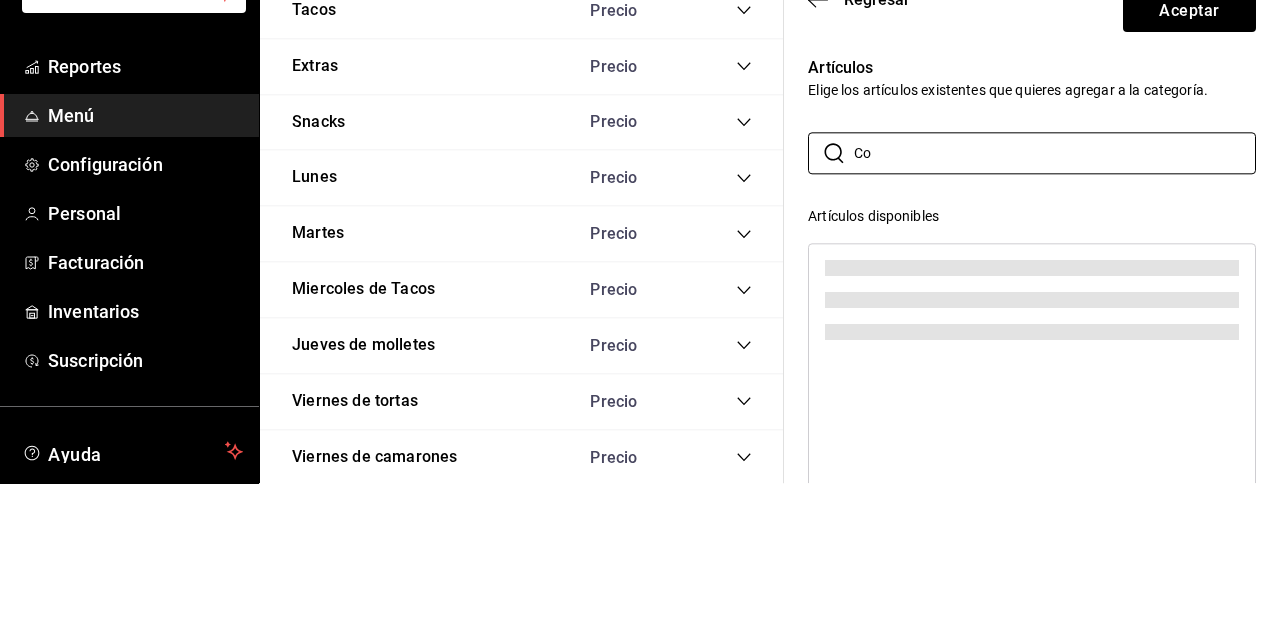 type on "C" 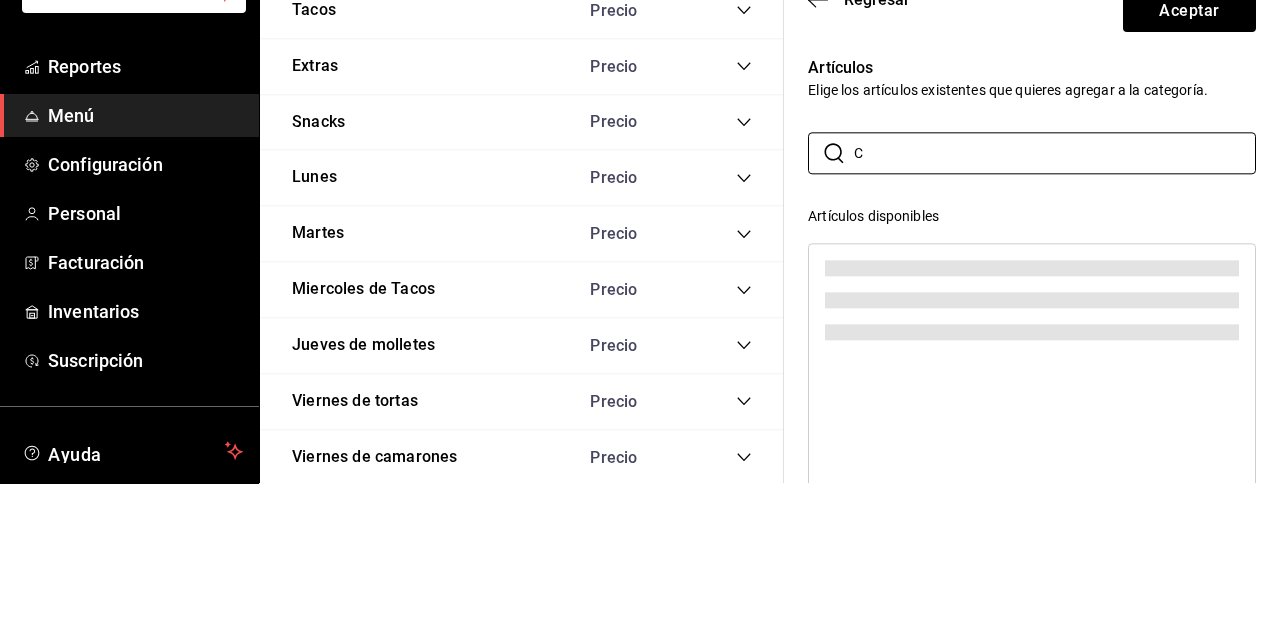 type 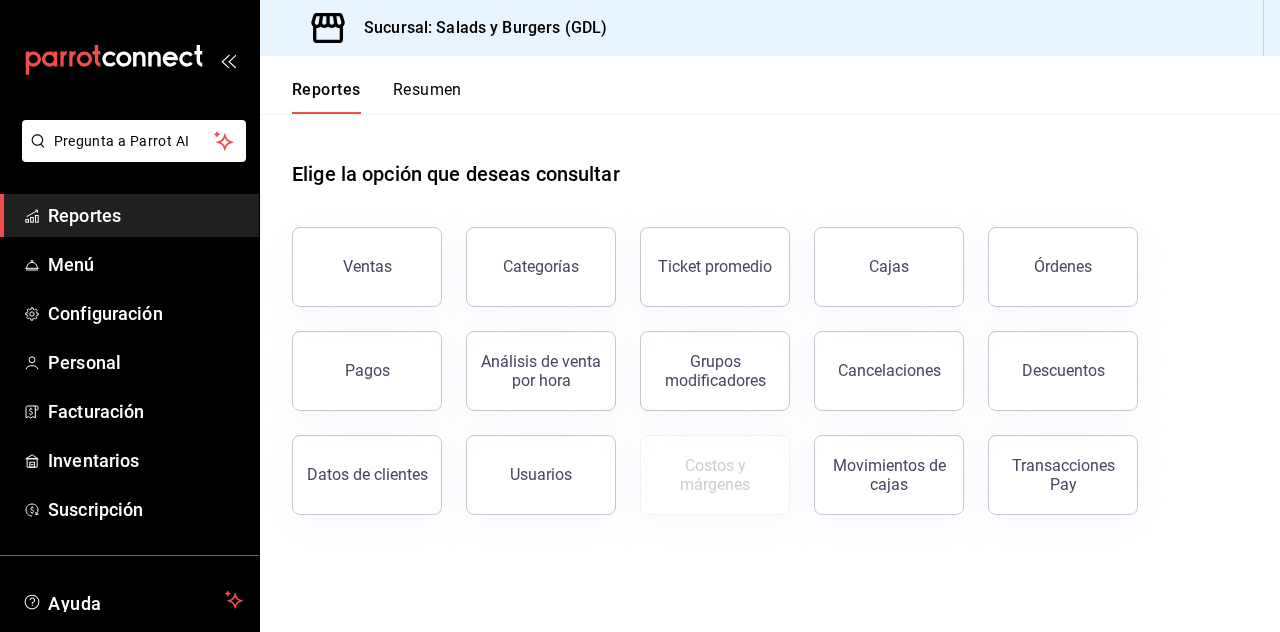 click on "Menú" at bounding box center (145, 264) 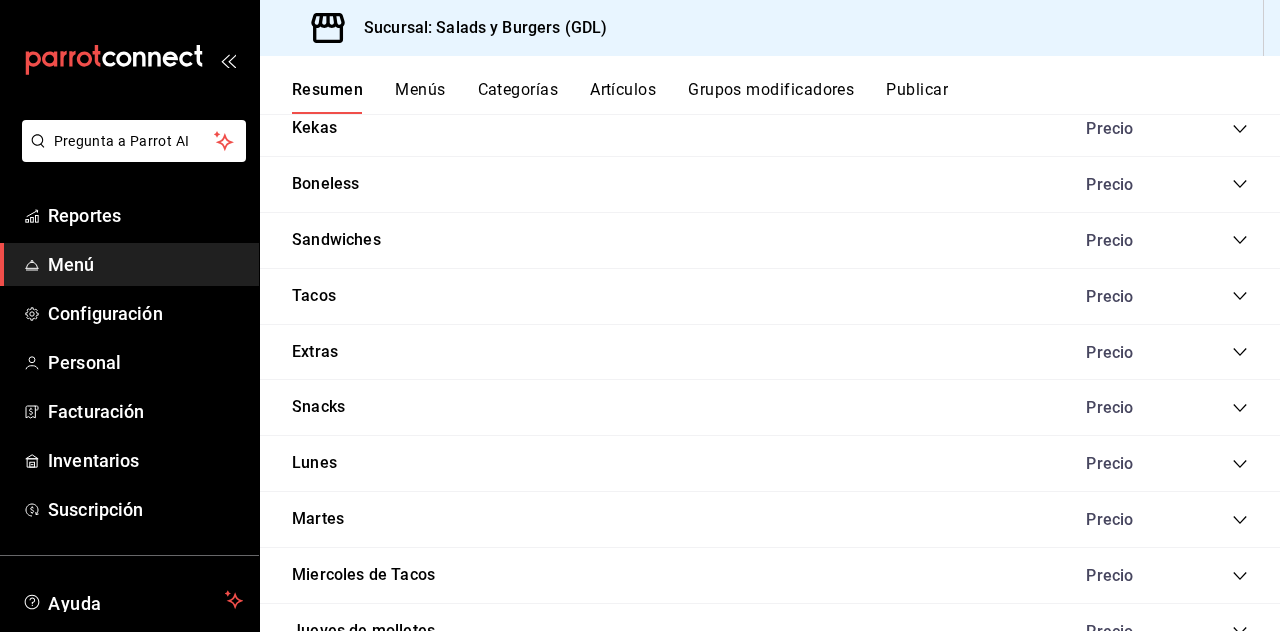 scroll, scrollTop: 2588, scrollLeft: 0, axis: vertical 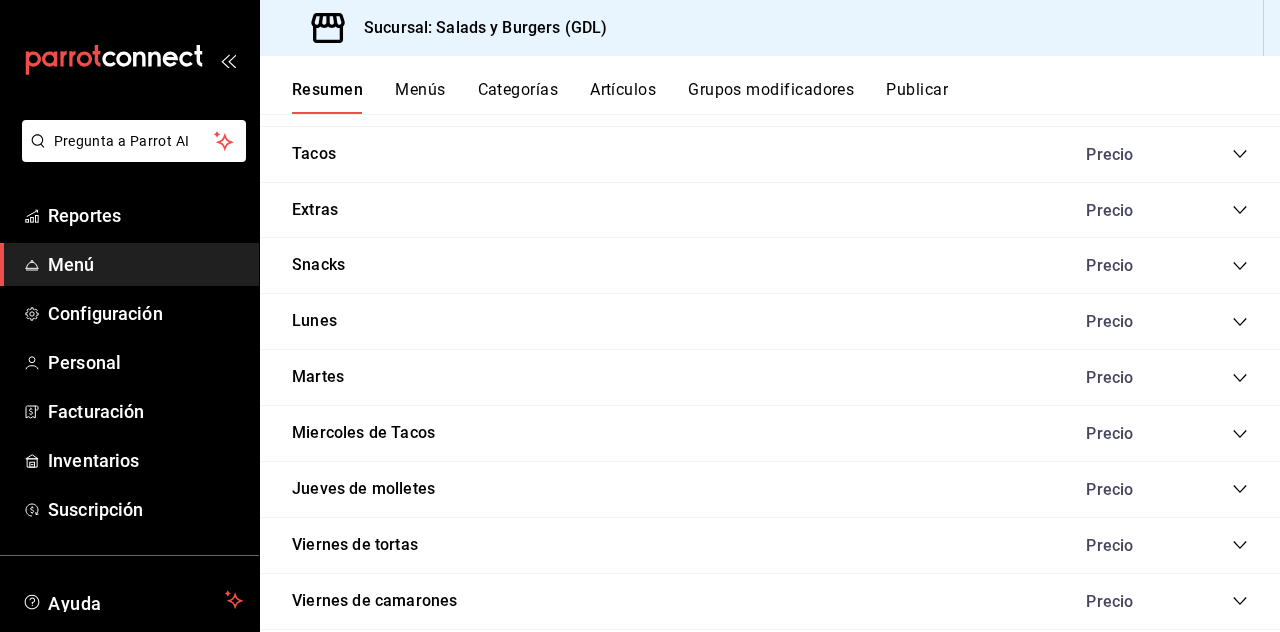 click 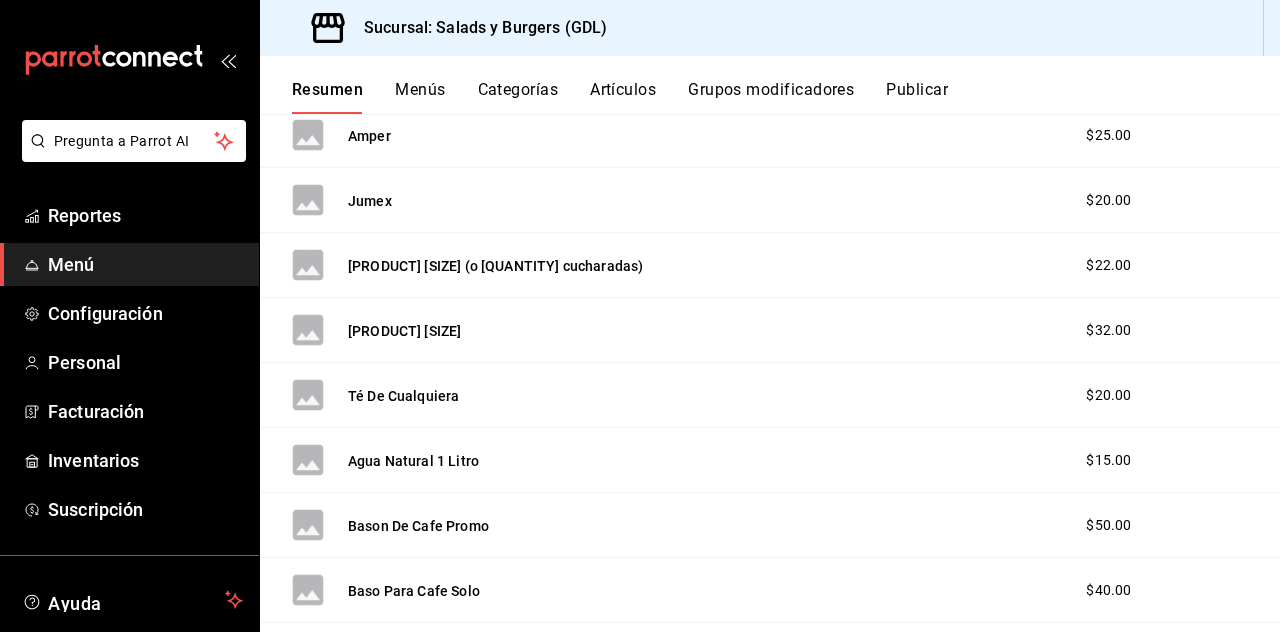 scroll, scrollTop: 3325, scrollLeft: 0, axis: vertical 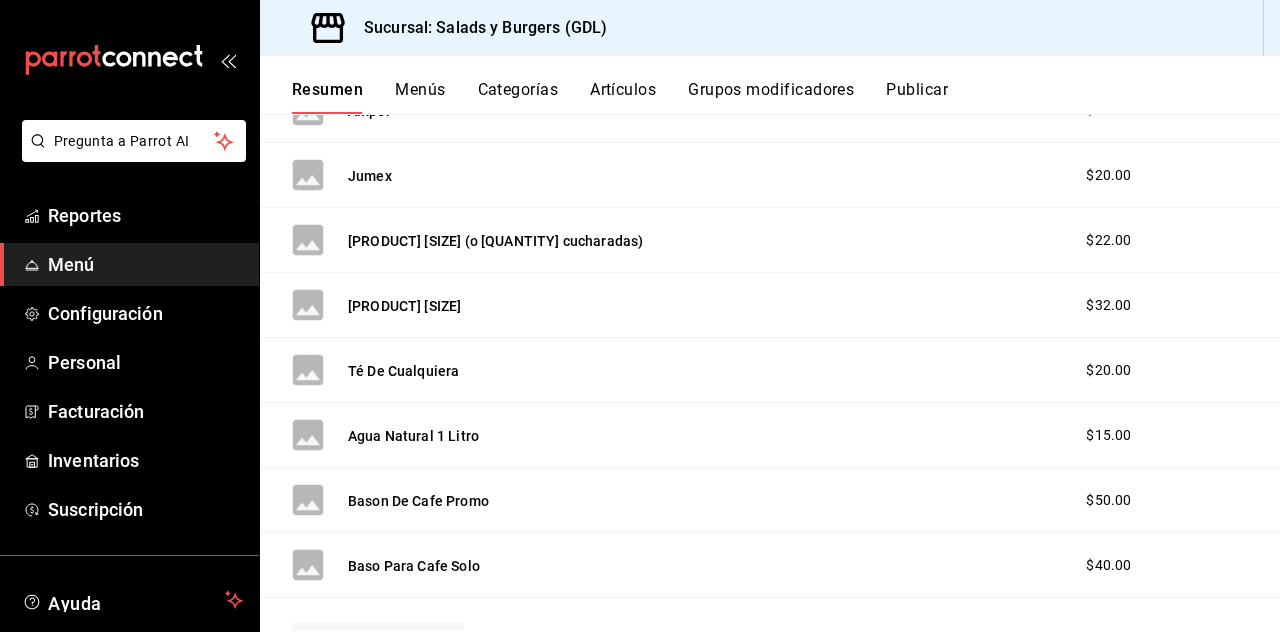 click on "Agregar artículo" at bounding box center (378, 643) 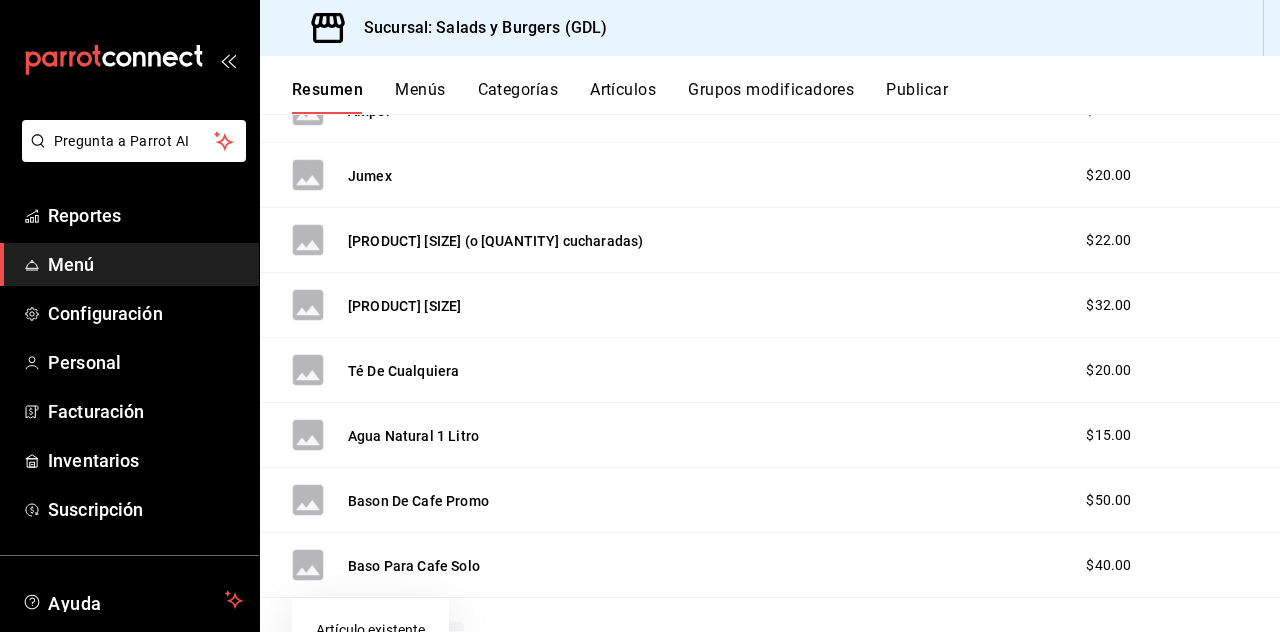 click on "Artículo nuevo" at bounding box center (370, 679) 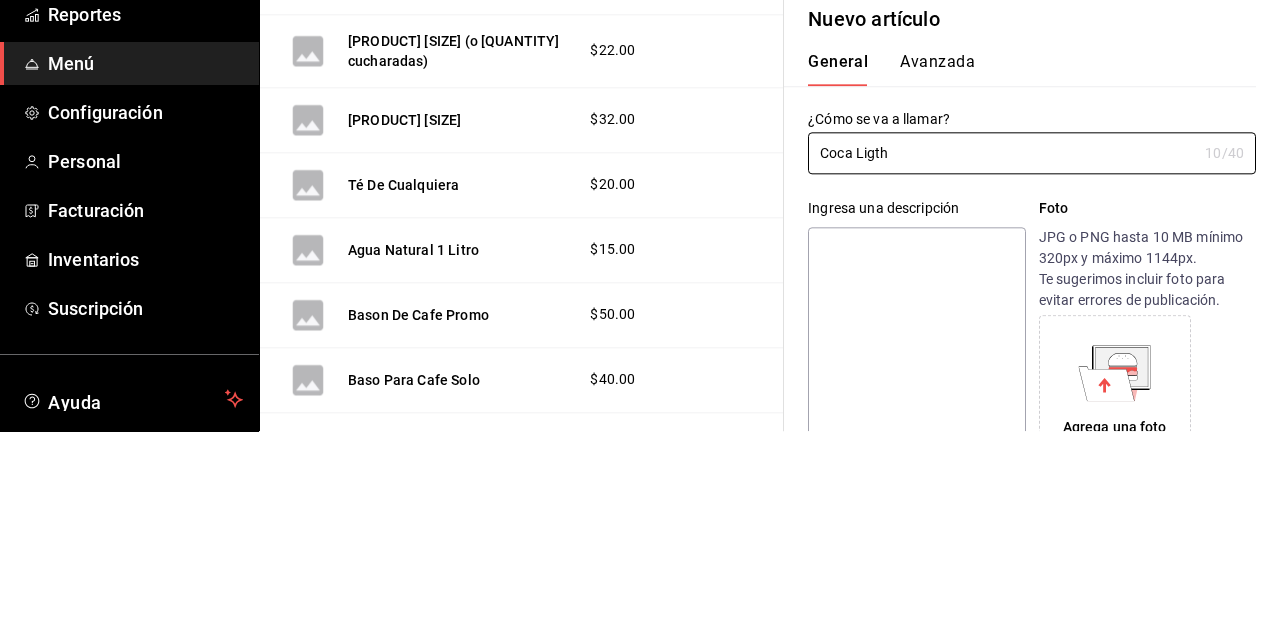 scroll, scrollTop: 3370, scrollLeft: 0, axis: vertical 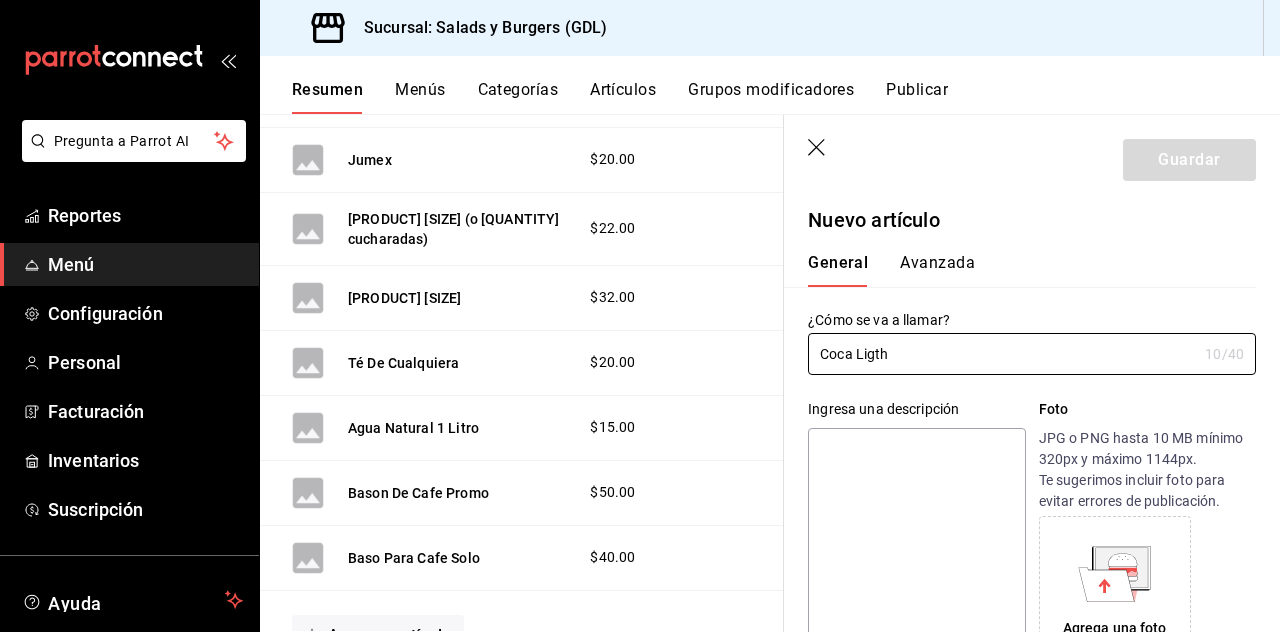 click on "Coca Ligth" at bounding box center [1002, 354] 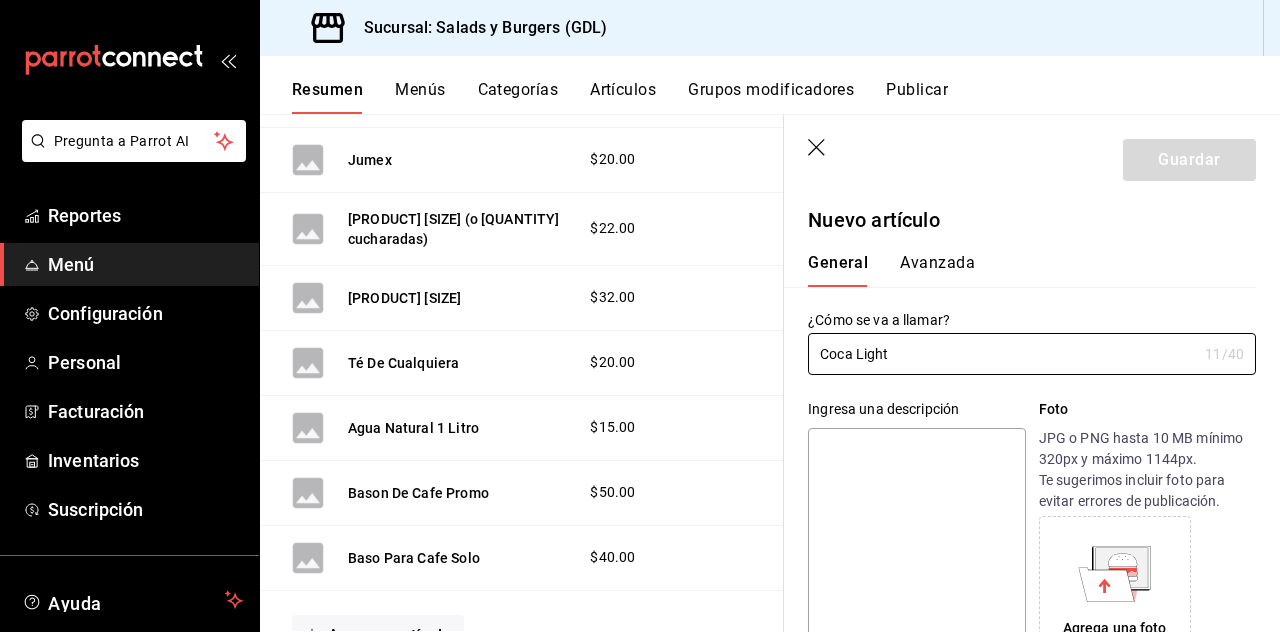 scroll, scrollTop: 96, scrollLeft: 0, axis: vertical 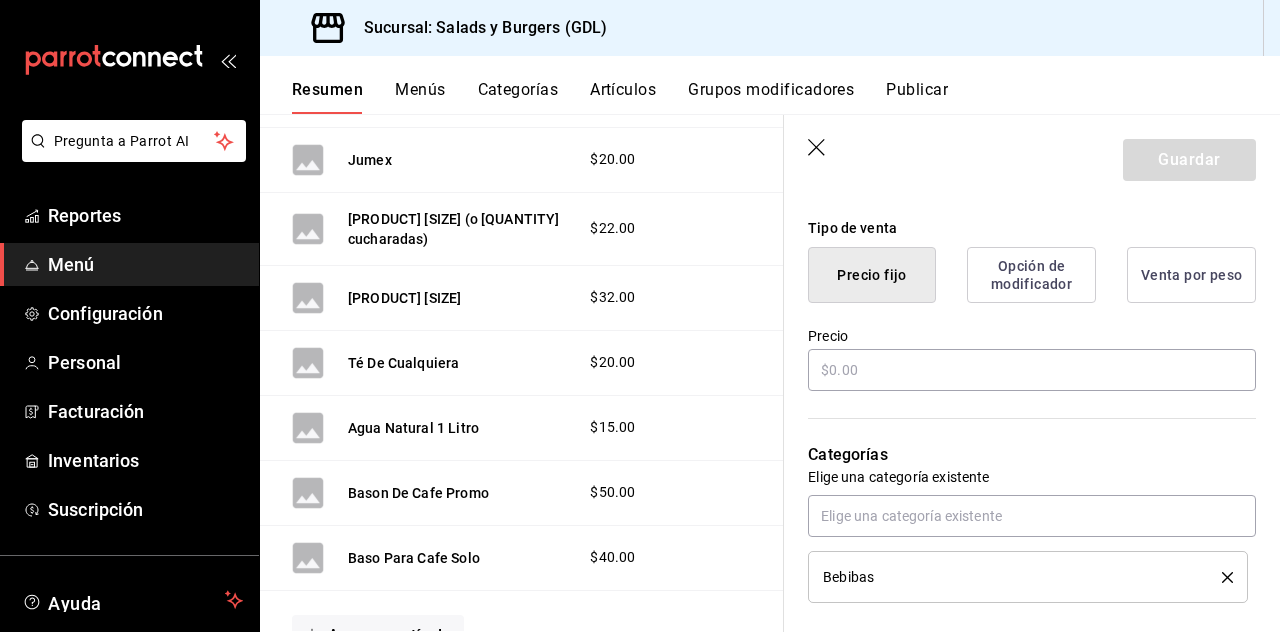 type on "Coca Light" 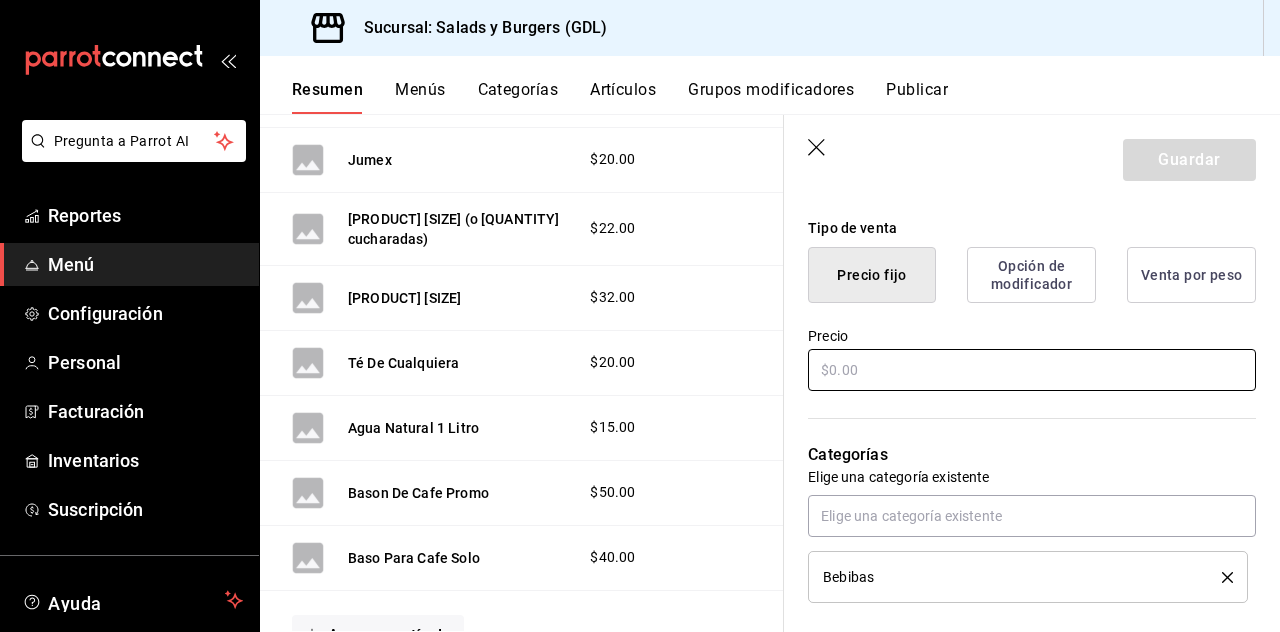 click at bounding box center [1032, 370] 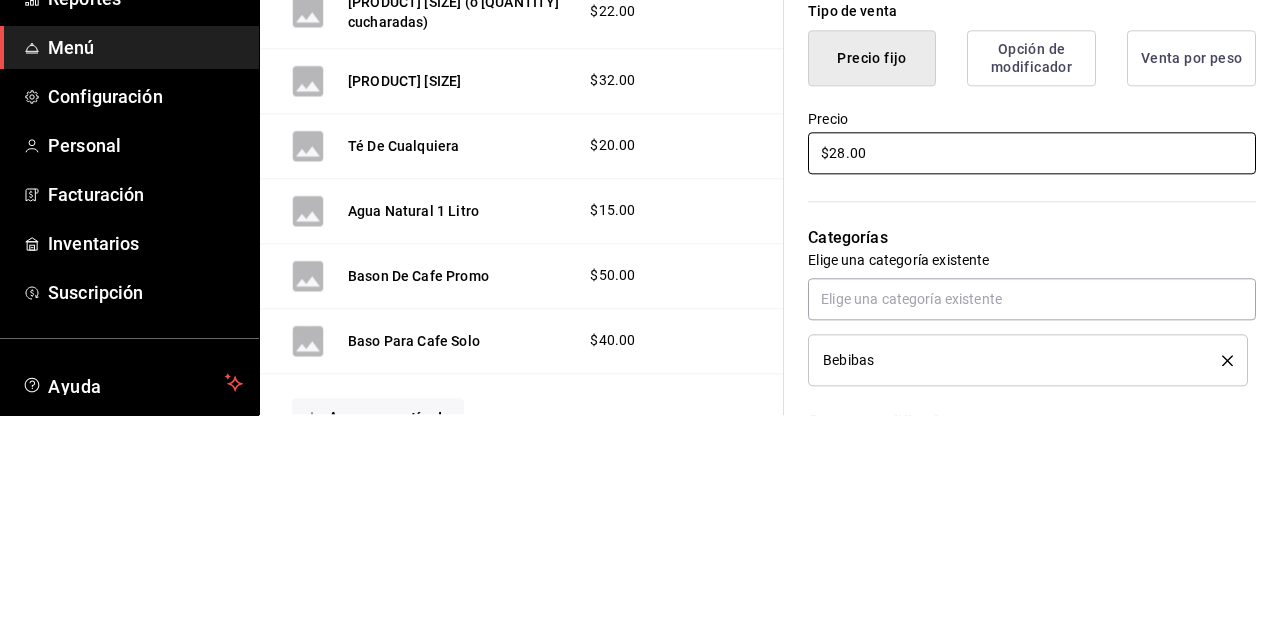 scroll, scrollTop: 96, scrollLeft: 0, axis: vertical 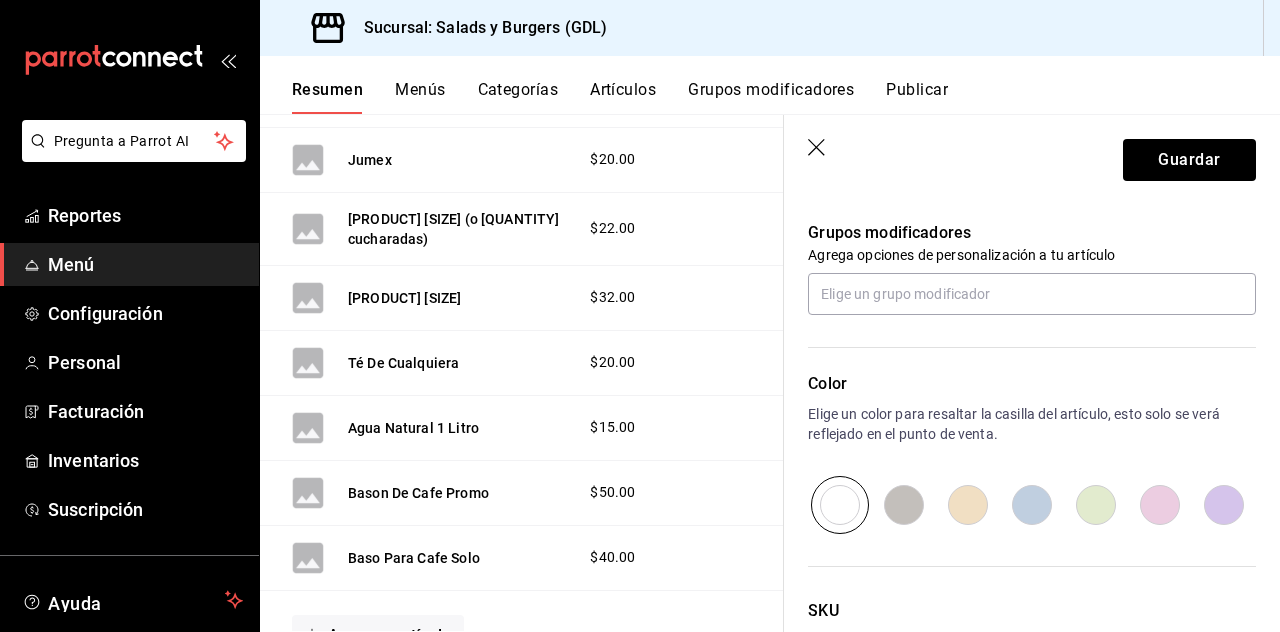 type on "$28.00" 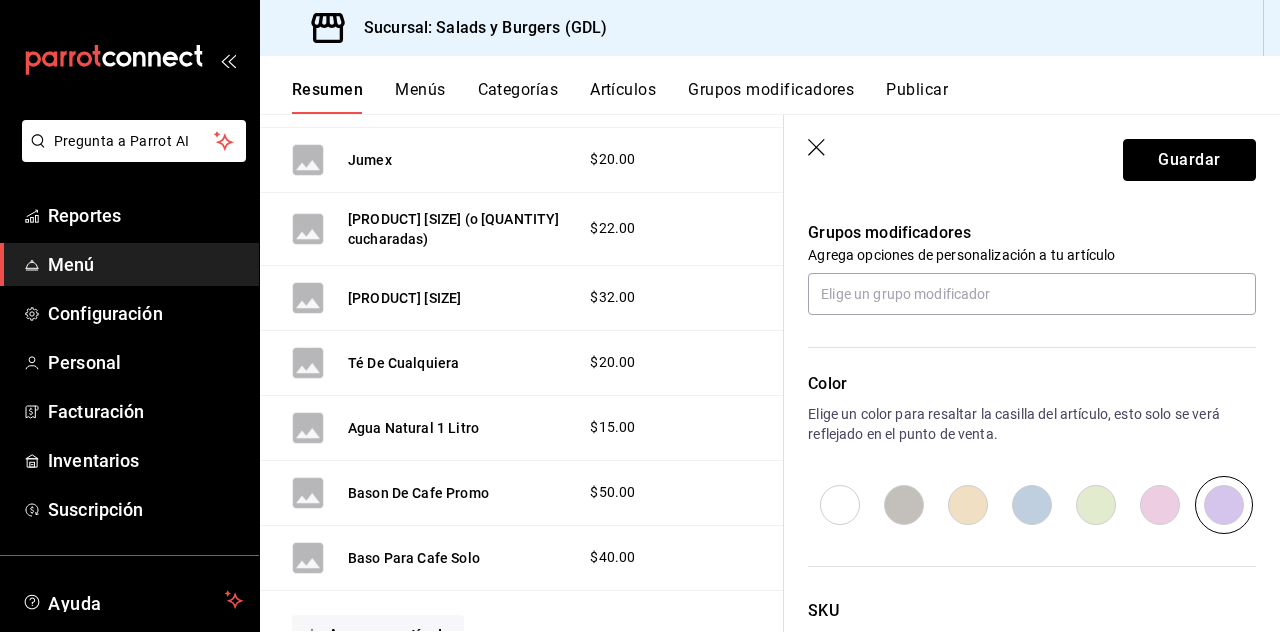 click on "Guardar" at bounding box center (1189, 160) 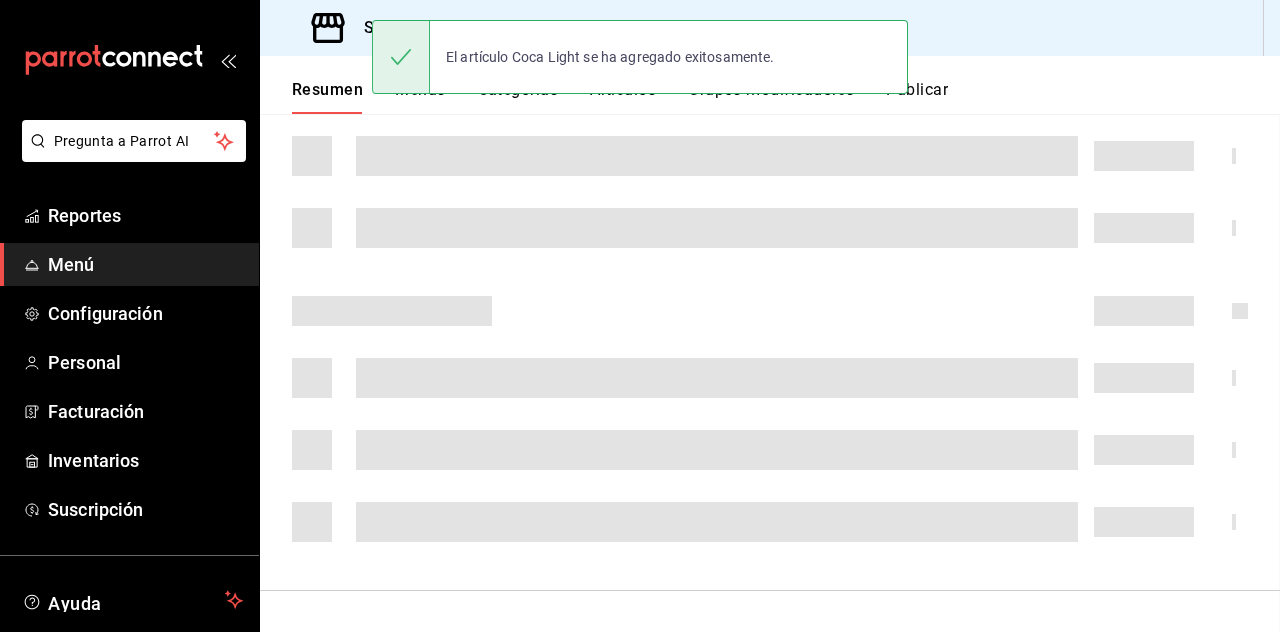 scroll, scrollTop: 554, scrollLeft: 0, axis: vertical 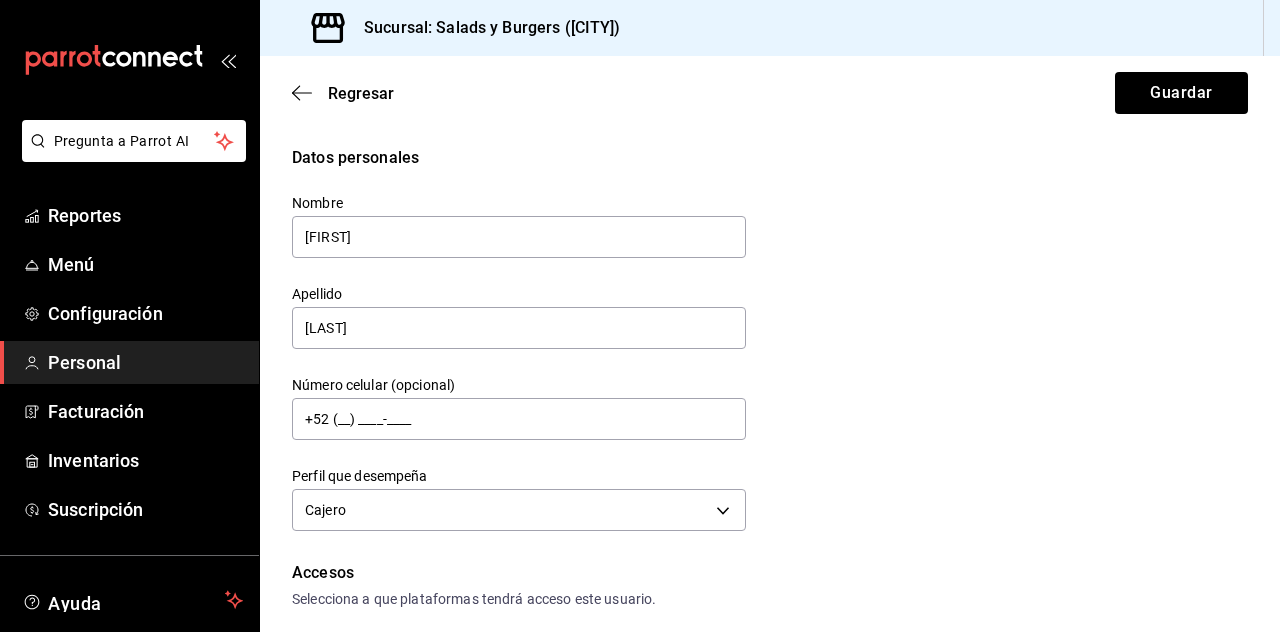 click on "Reportes" at bounding box center [129, 215] 